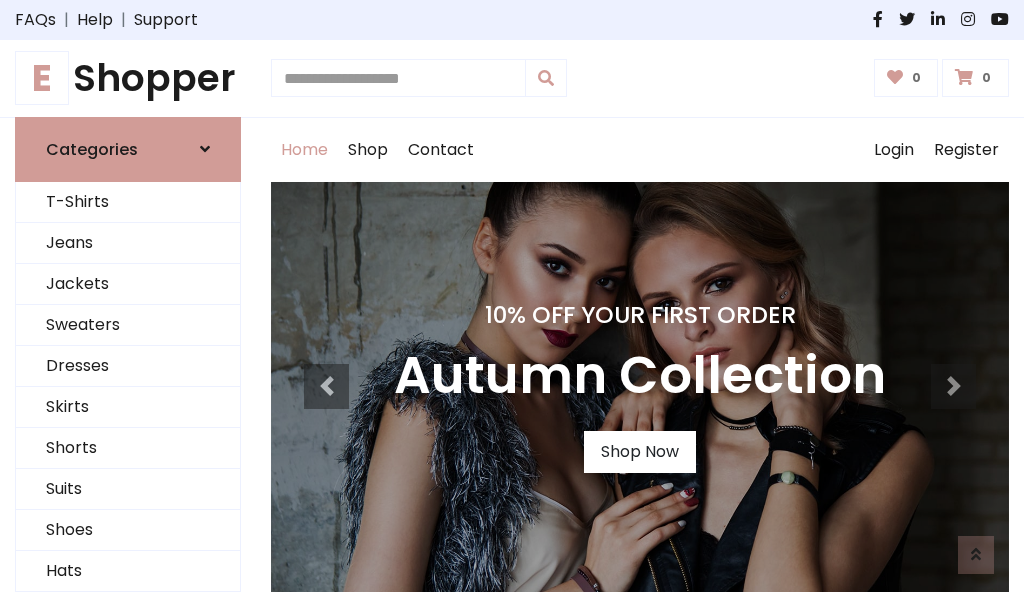 scroll, scrollTop: 986, scrollLeft: 0, axis: vertical 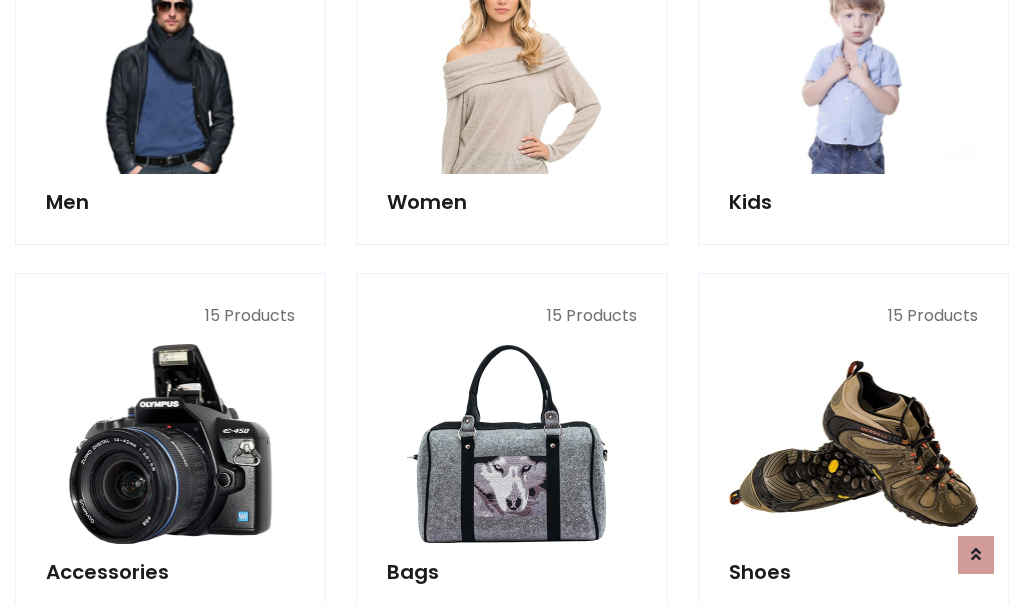 click at bounding box center (511, 74) 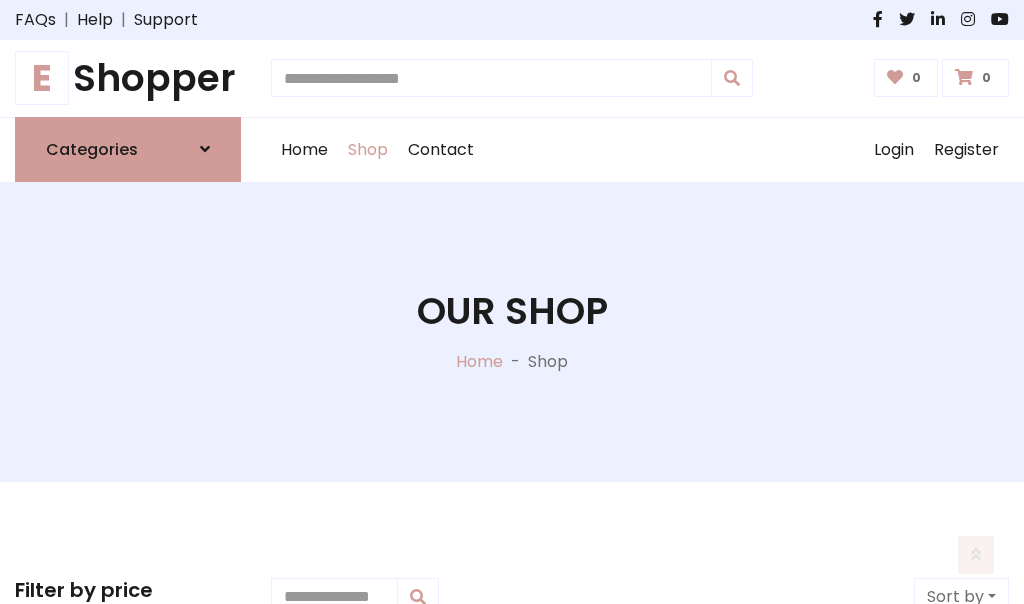 scroll, scrollTop: 669, scrollLeft: 0, axis: vertical 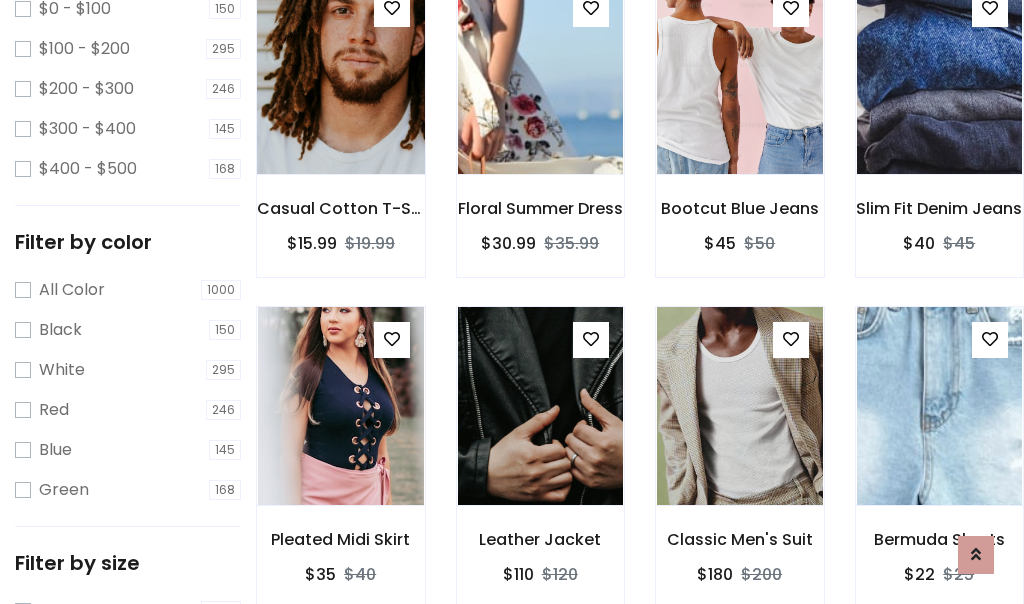 click at bounding box center (340, 75) 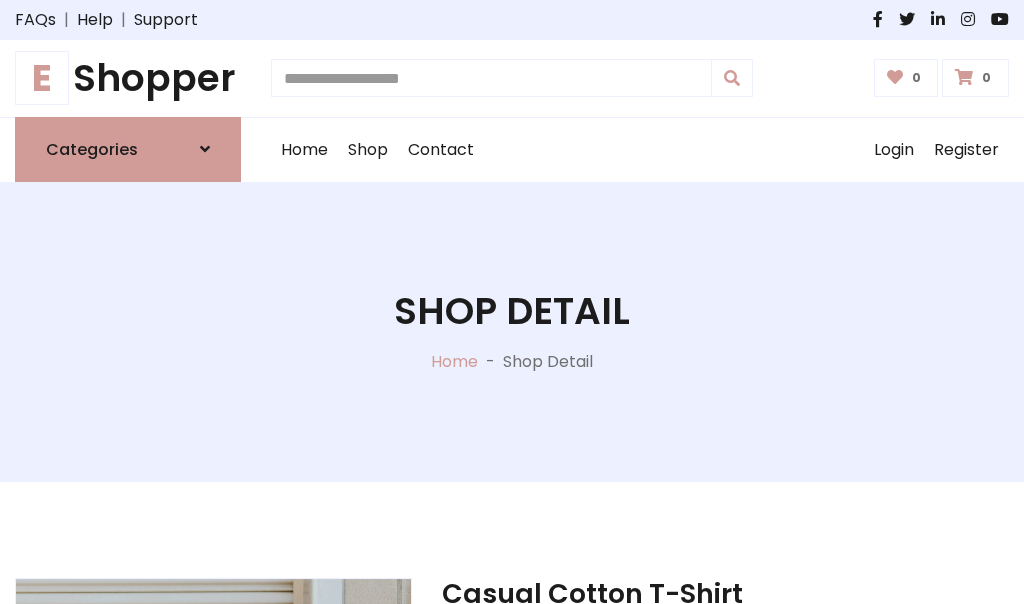 scroll, scrollTop: 0, scrollLeft: 0, axis: both 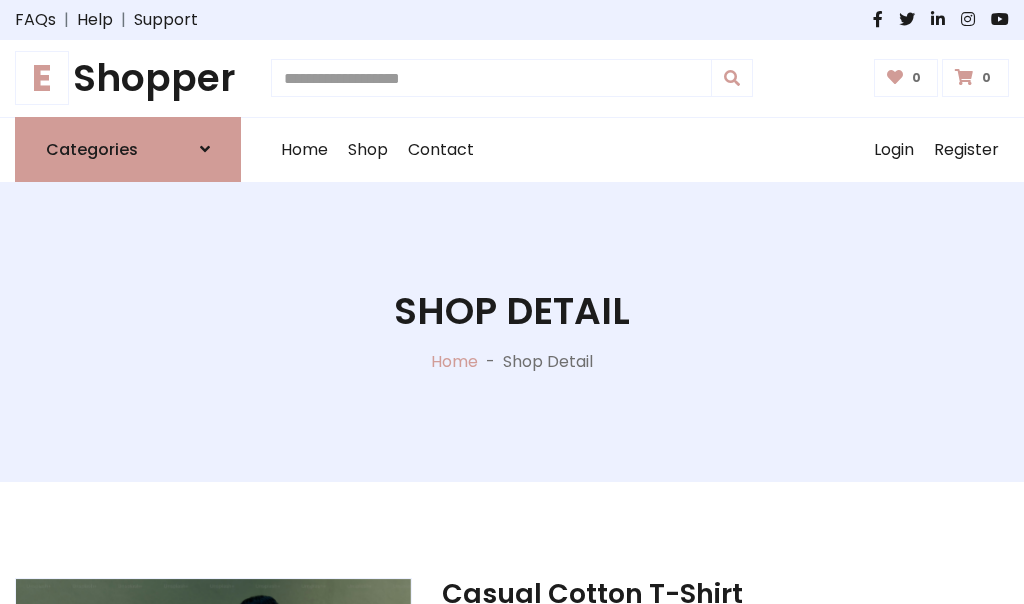 click on "E Shopper" at bounding box center (128, 78) 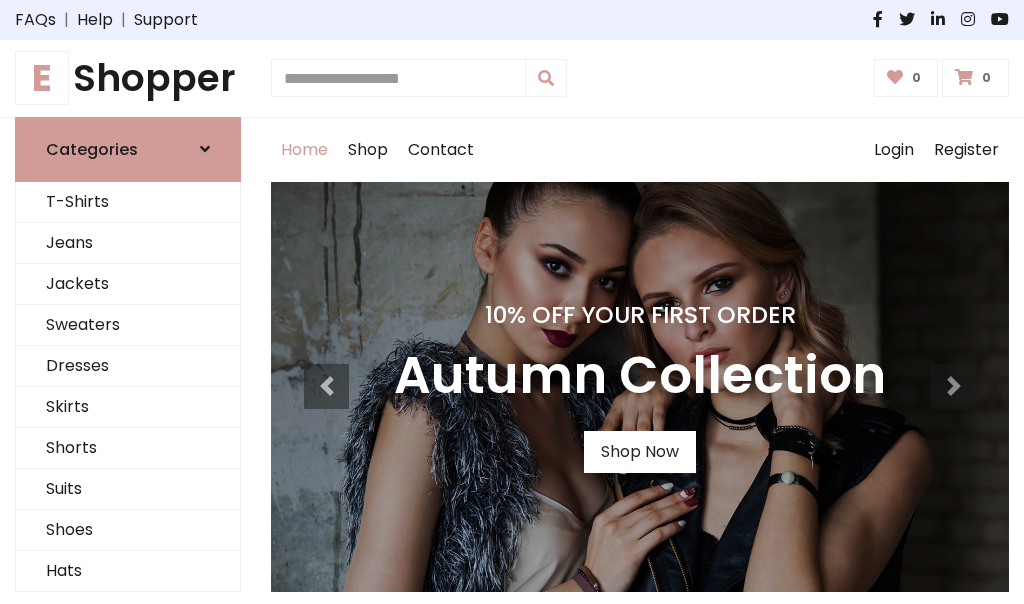 scroll, scrollTop: 0, scrollLeft: 0, axis: both 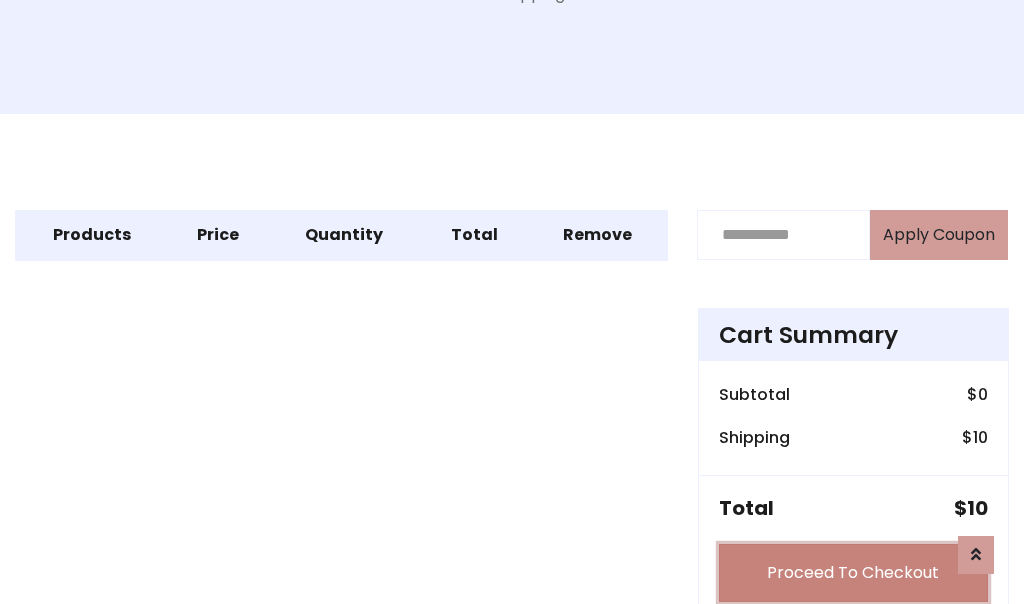 click on "Proceed To Checkout" at bounding box center (853, 573) 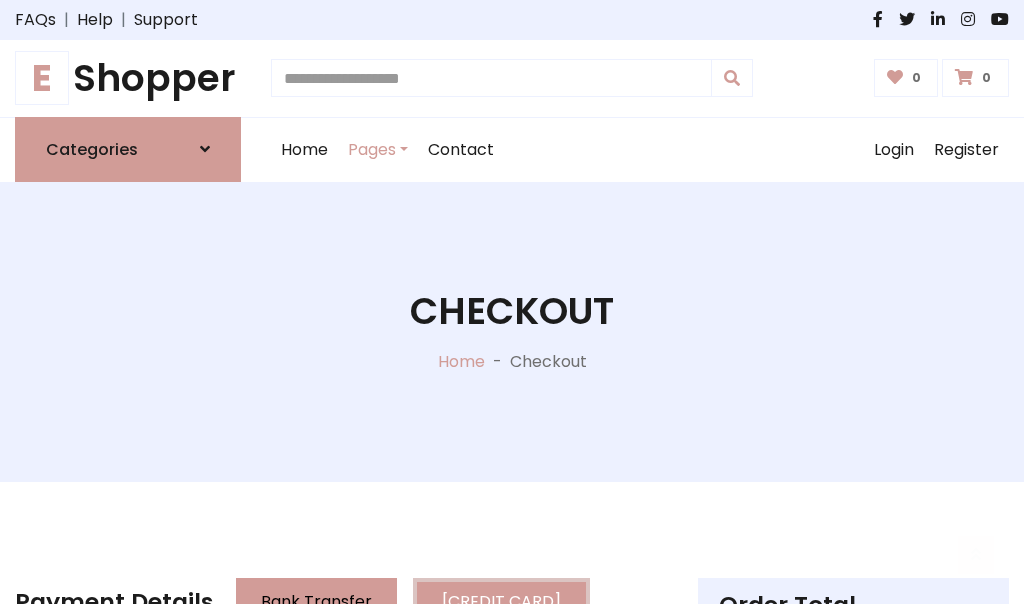 scroll, scrollTop: 193, scrollLeft: 0, axis: vertical 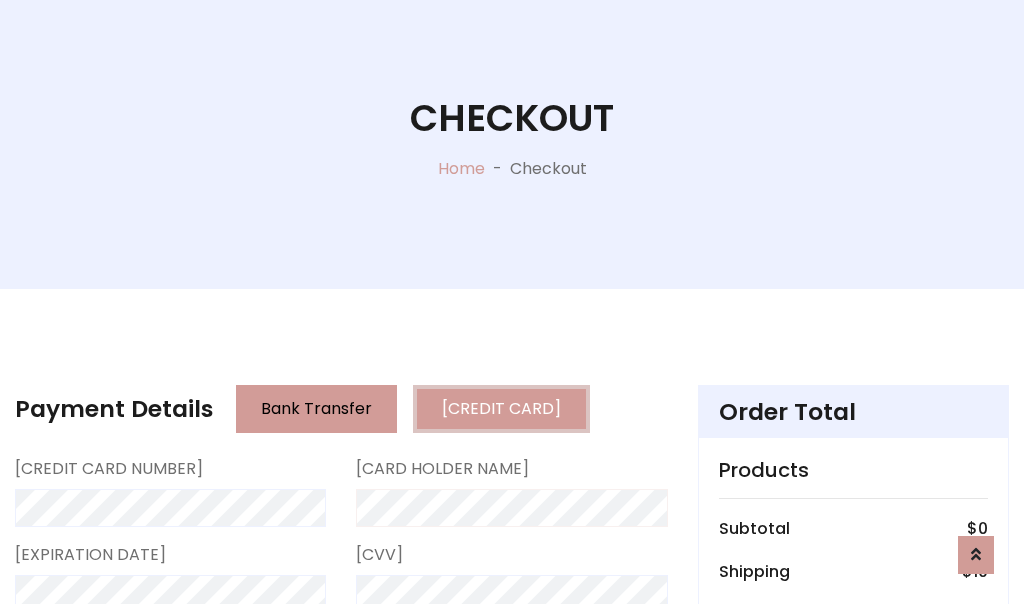 click on "Place Order" at bounding box center [0, 0] 